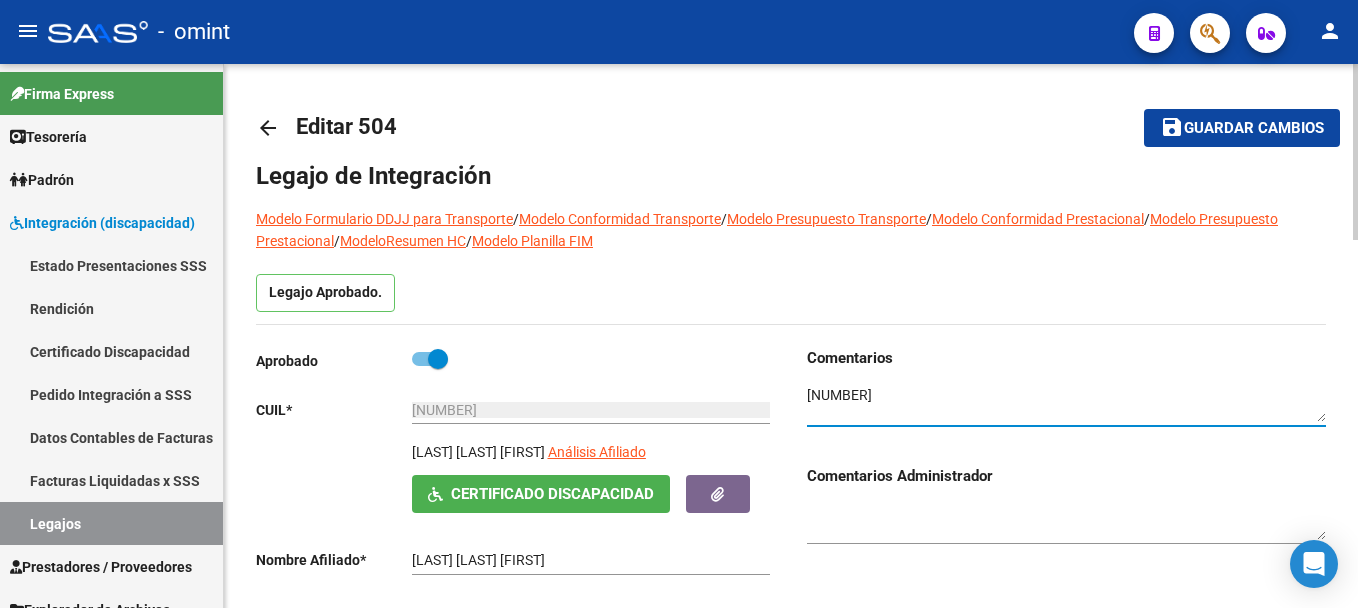 scroll, scrollTop: 0, scrollLeft: 0, axis: both 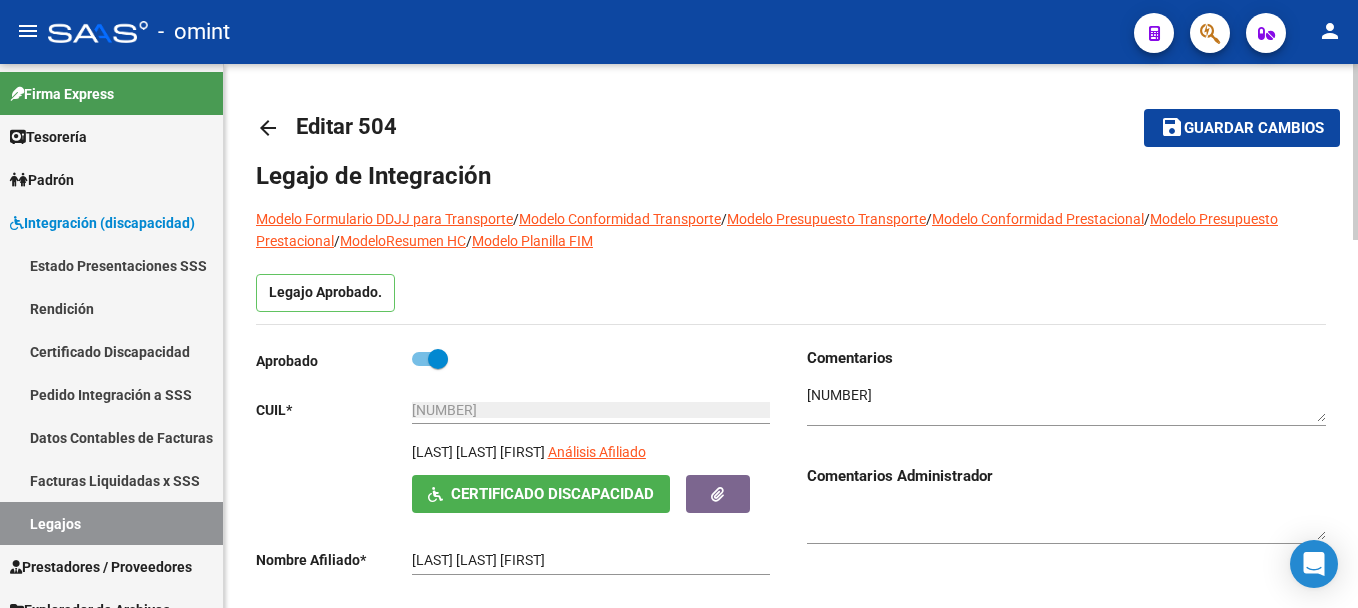 click on "arrow_back" 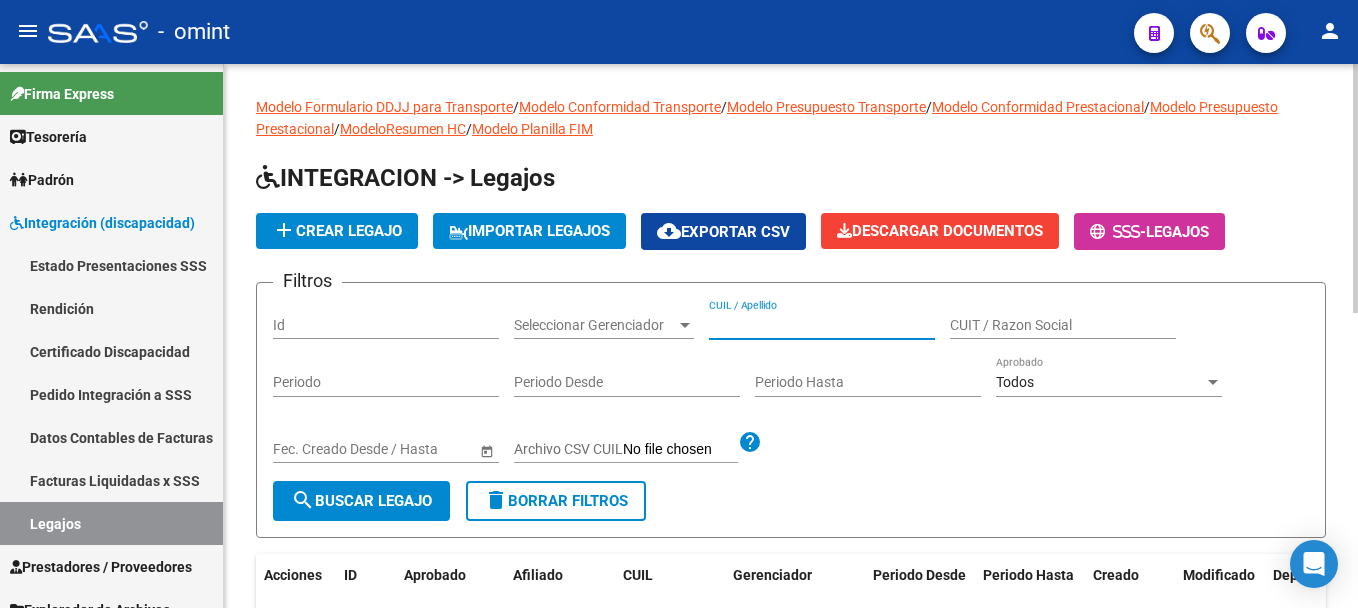 click on "CUIL / Apellido" at bounding box center [822, 325] 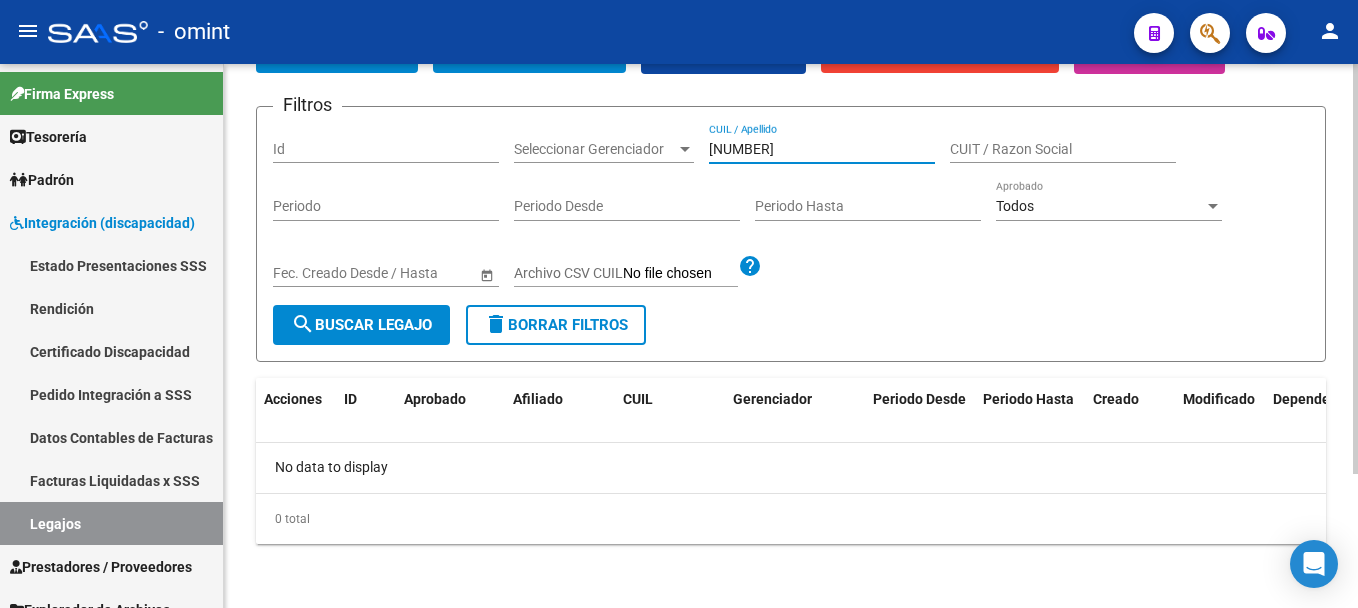scroll, scrollTop: 77, scrollLeft: 0, axis: vertical 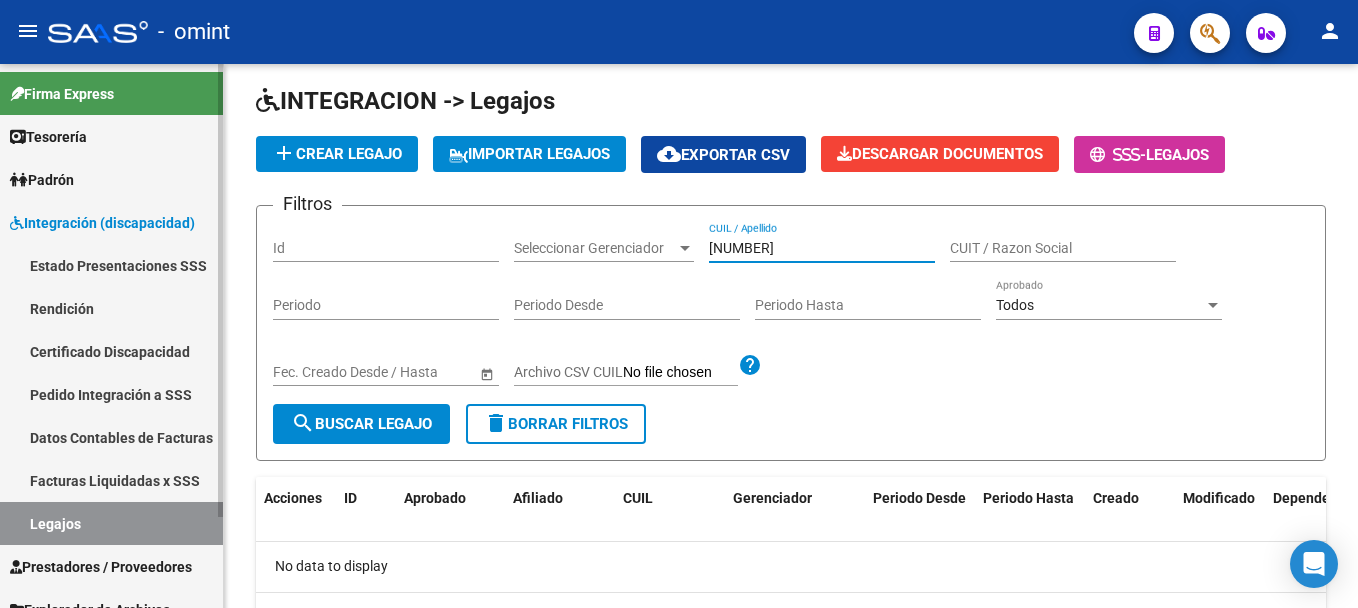 type on "[NUMBER]" 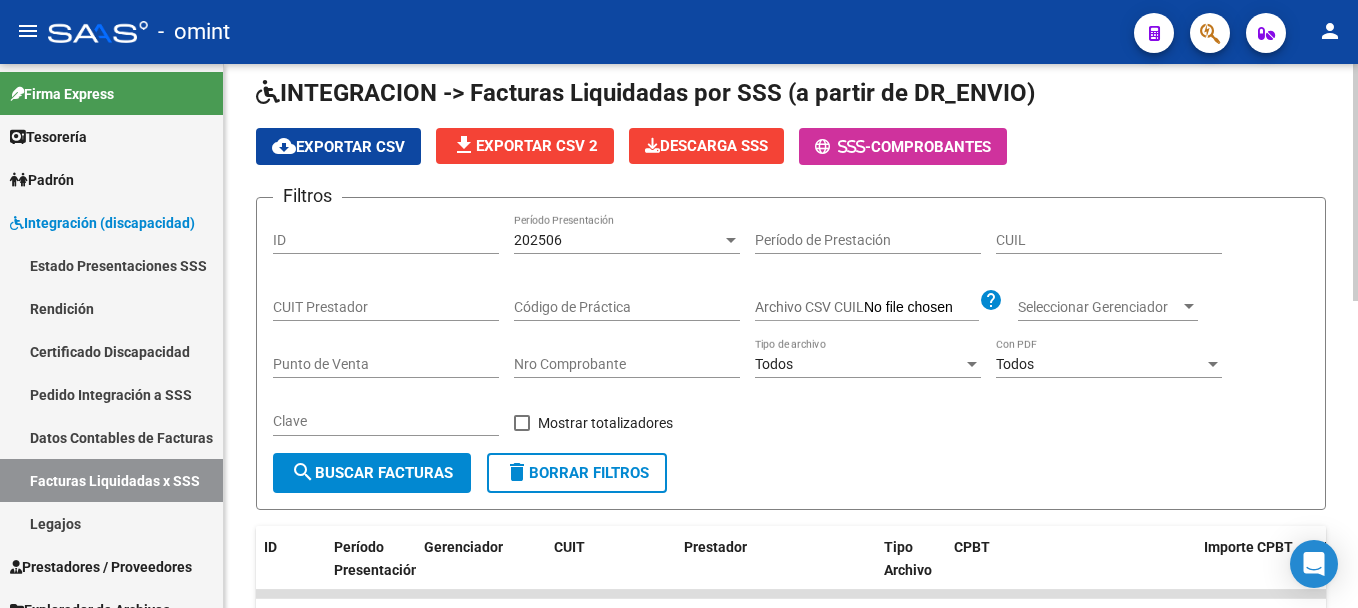 click on "202506" at bounding box center [618, 240] 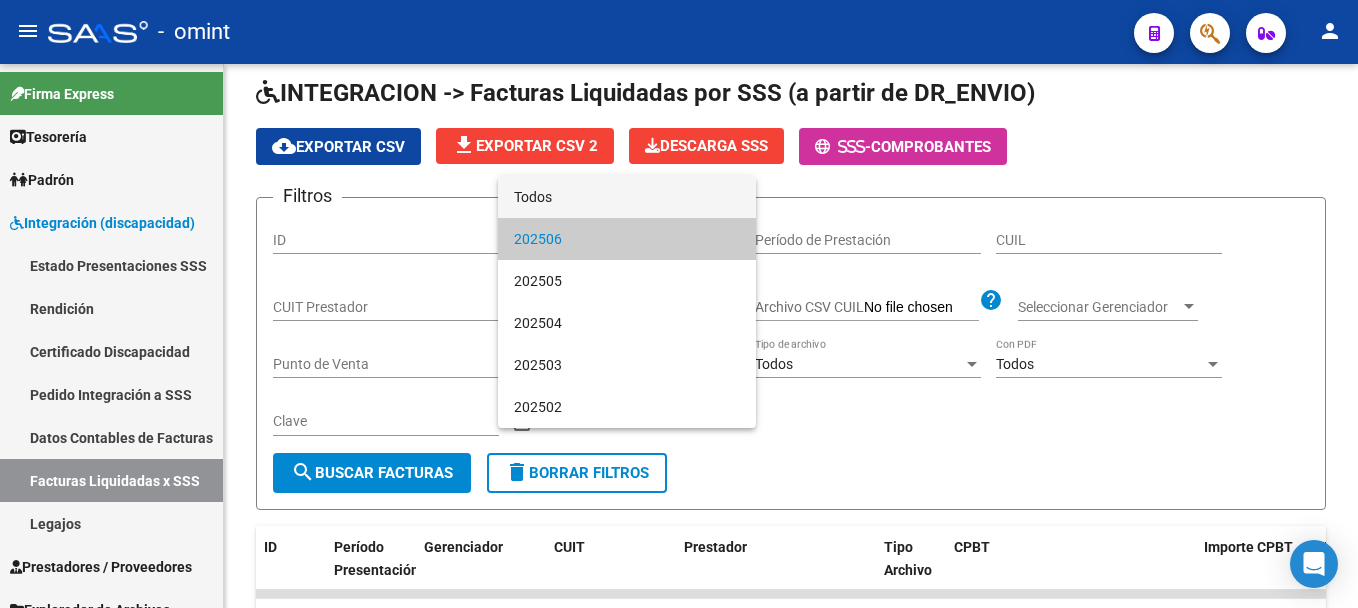 click on "Todos" at bounding box center (627, 197) 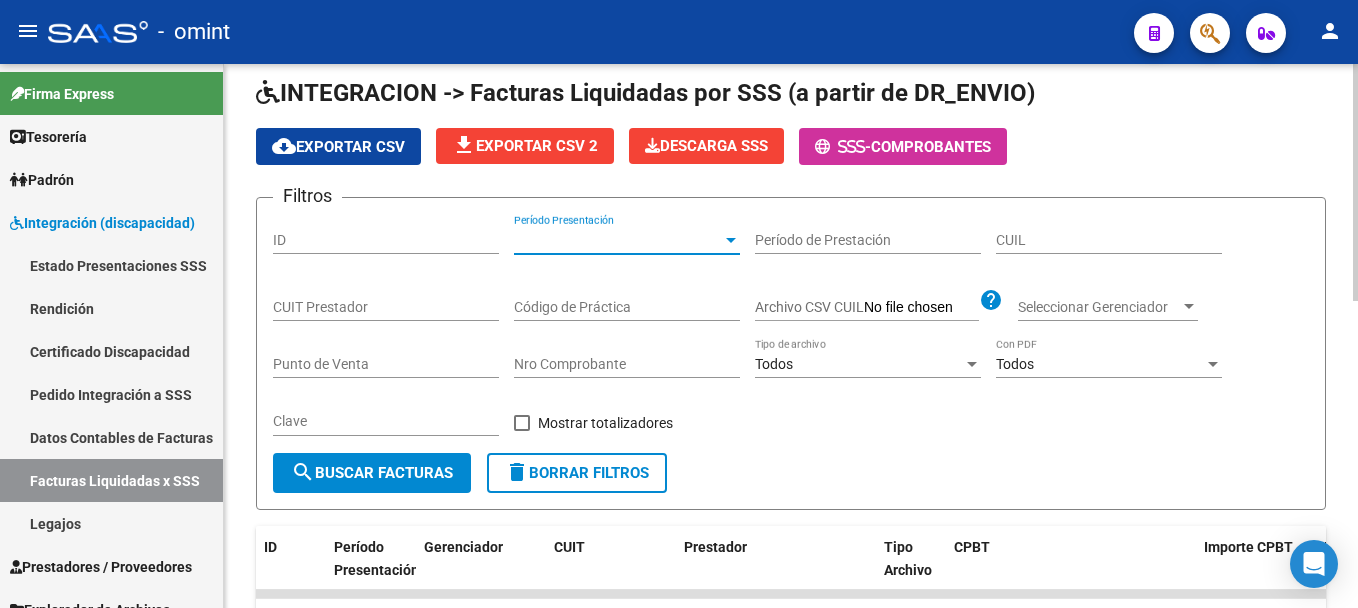 click on "Período de Prestación" at bounding box center (868, 240) 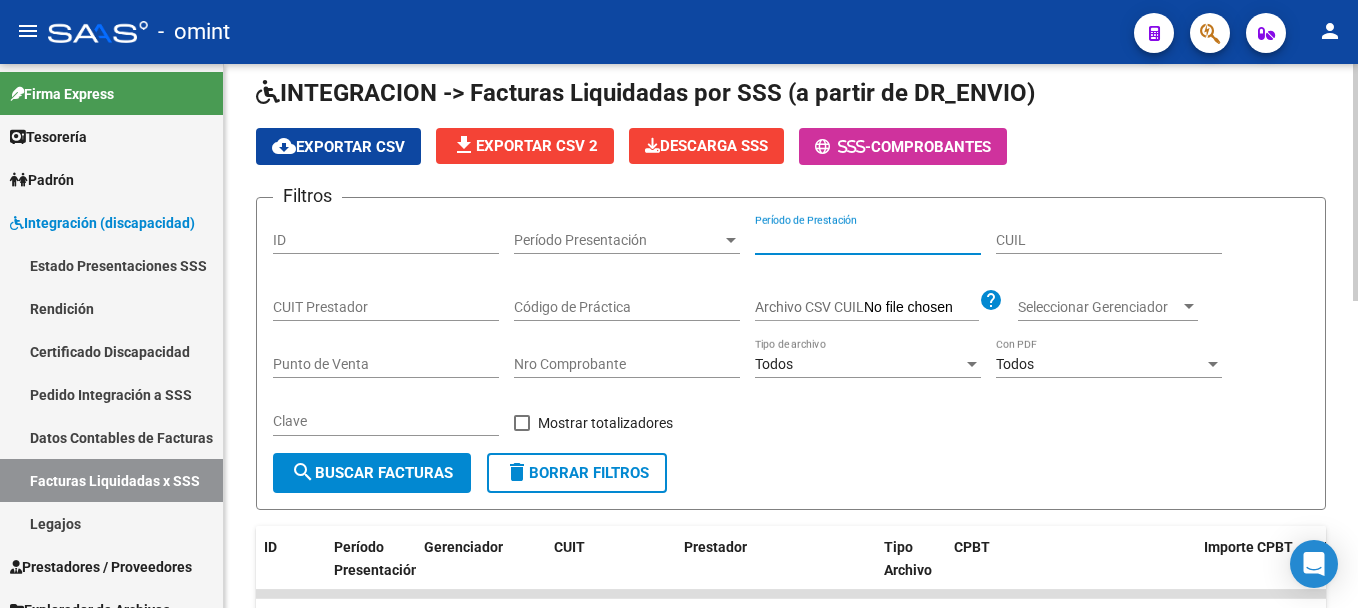 paste on "[NUMBER]" 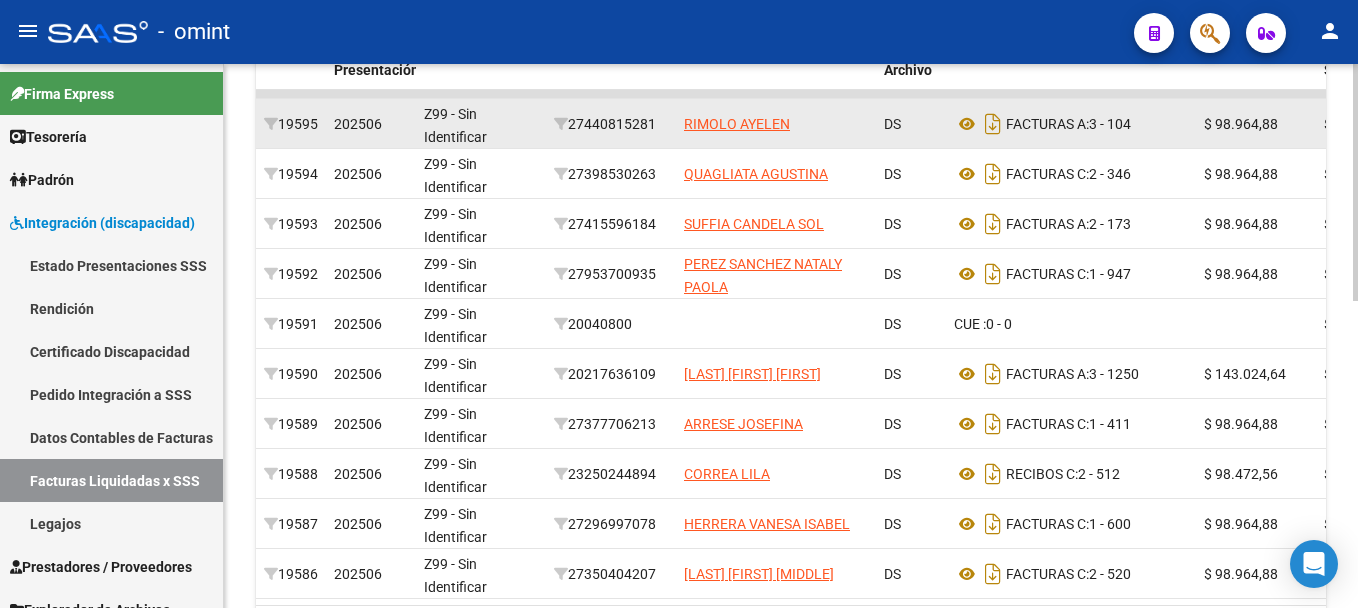 scroll, scrollTop: 677, scrollLeft: 0, axis: vertical 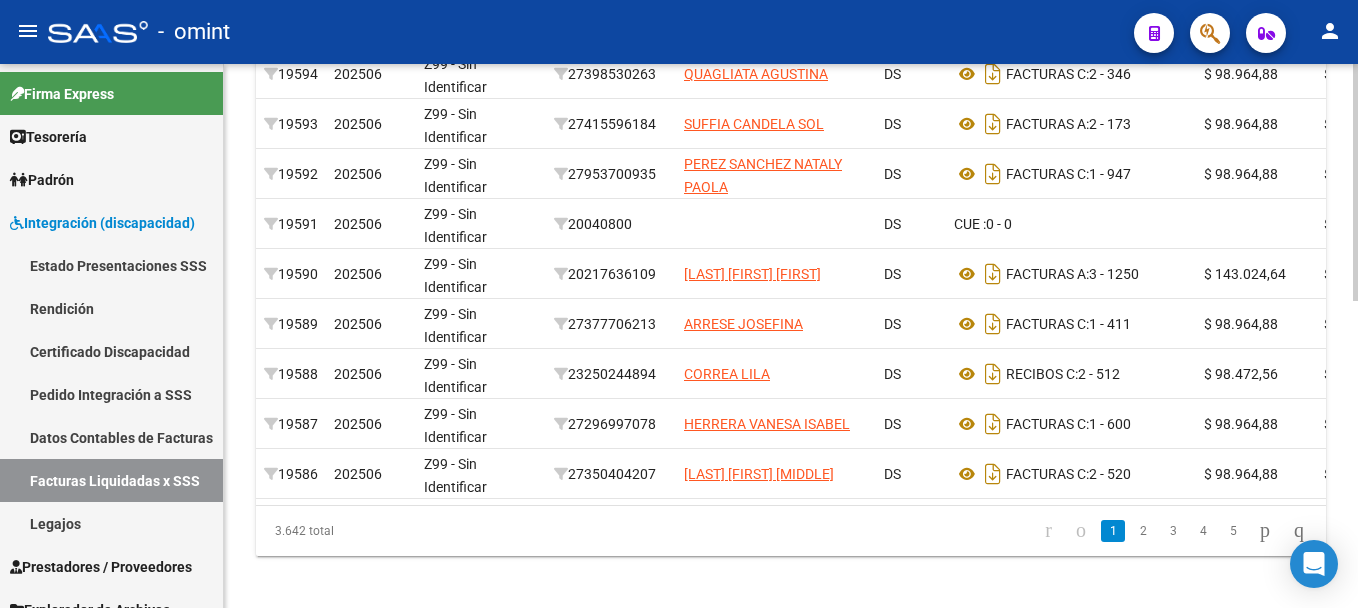 type on "[NUMBER]" 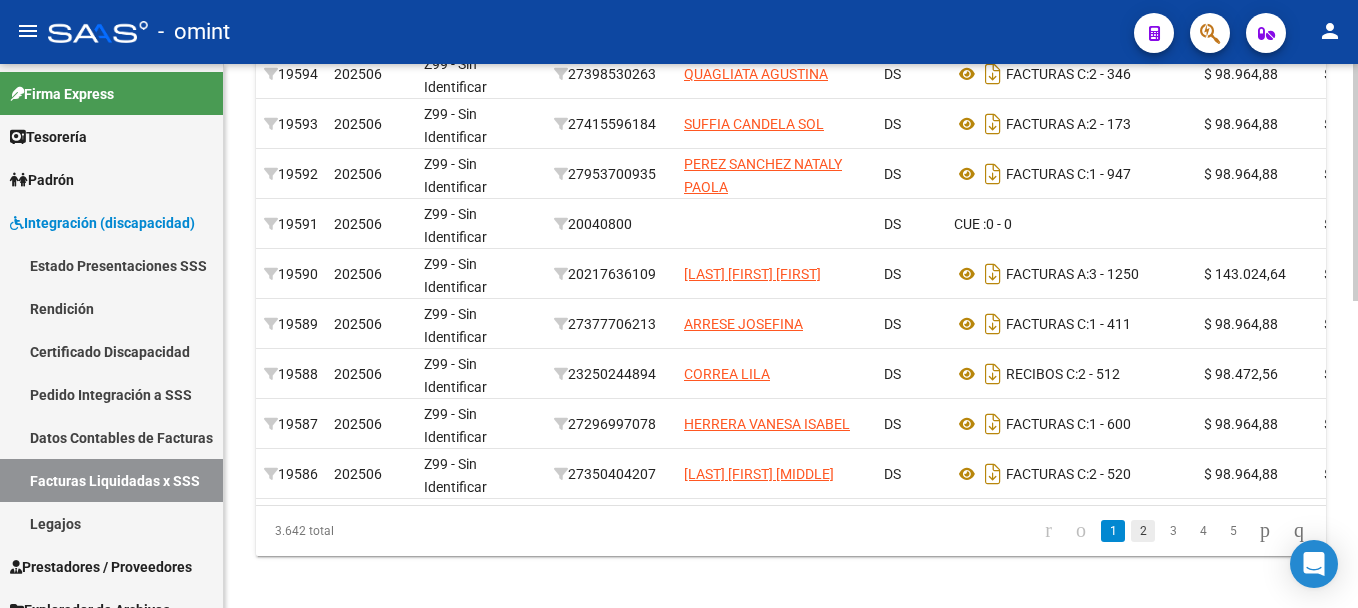 click on "2" 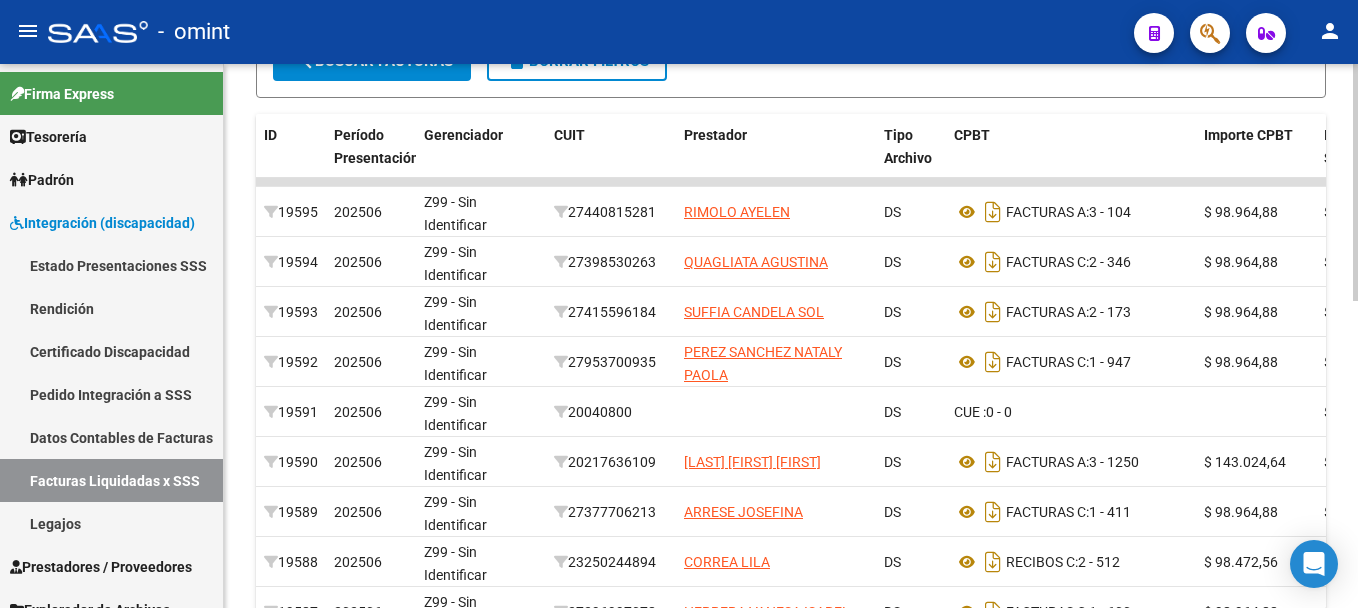 scroll, scrollTop: 477, scrollLeft: 0, axis: vertical 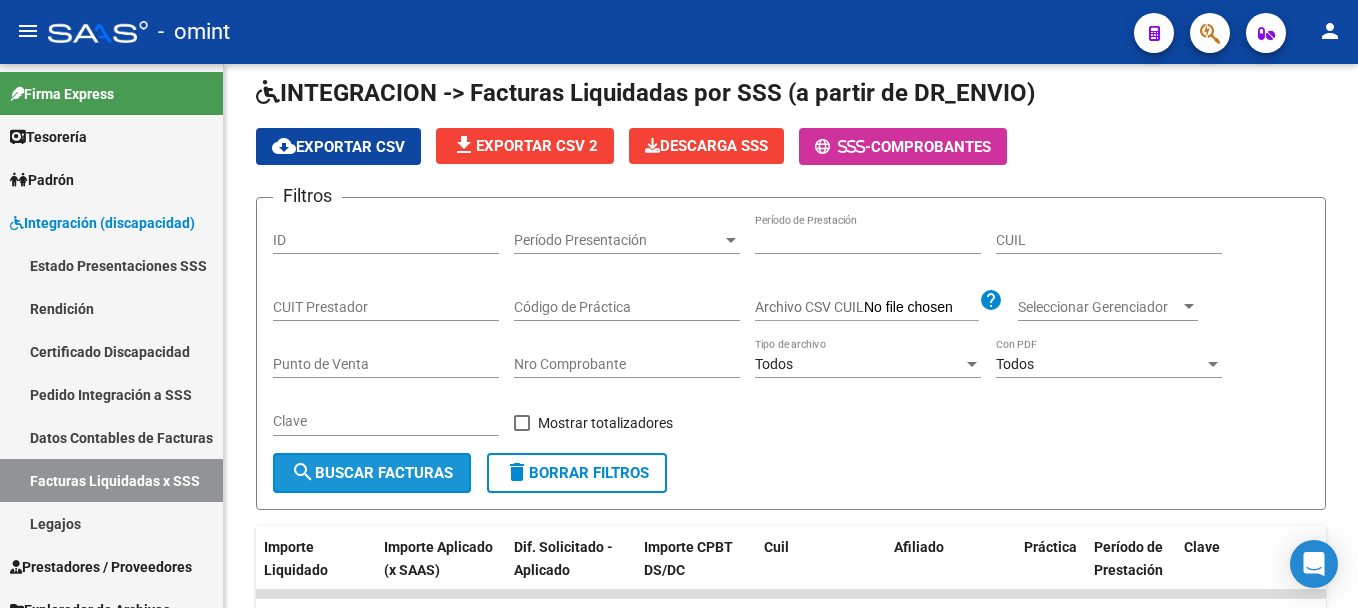 click on "search  Buscar Facturas" 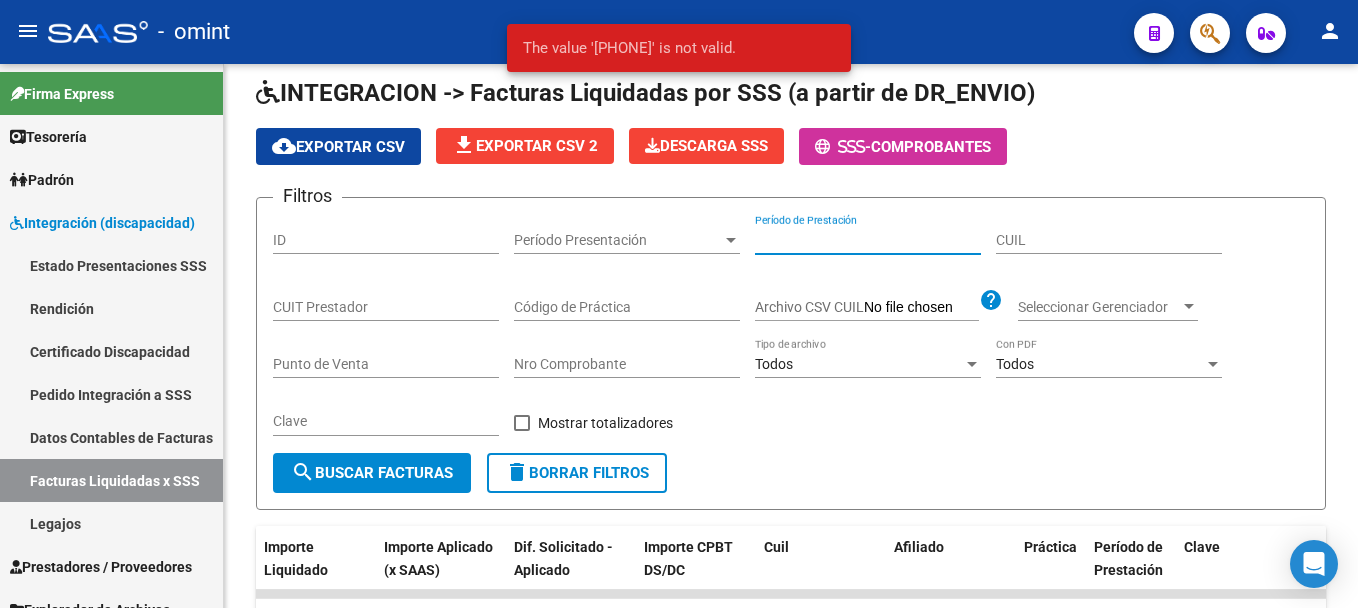click on "[NUMBER]" at bounding box center [868, 240] 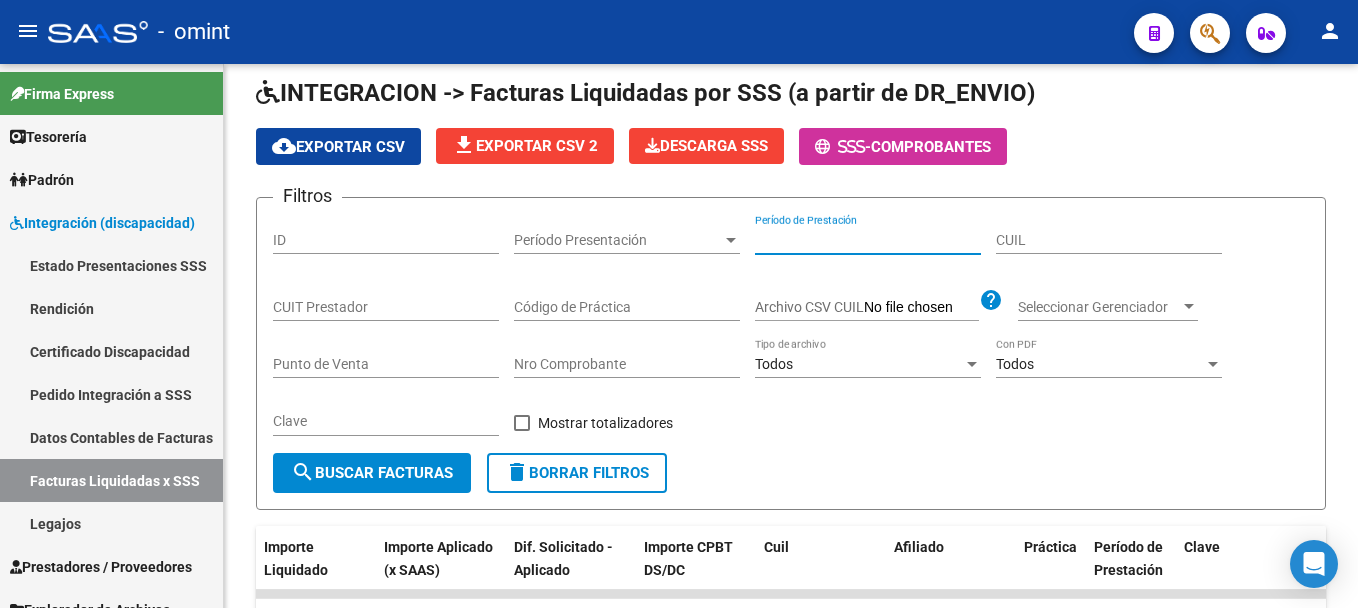 click on "[NUMBER]" at bounding box center [868, 240] 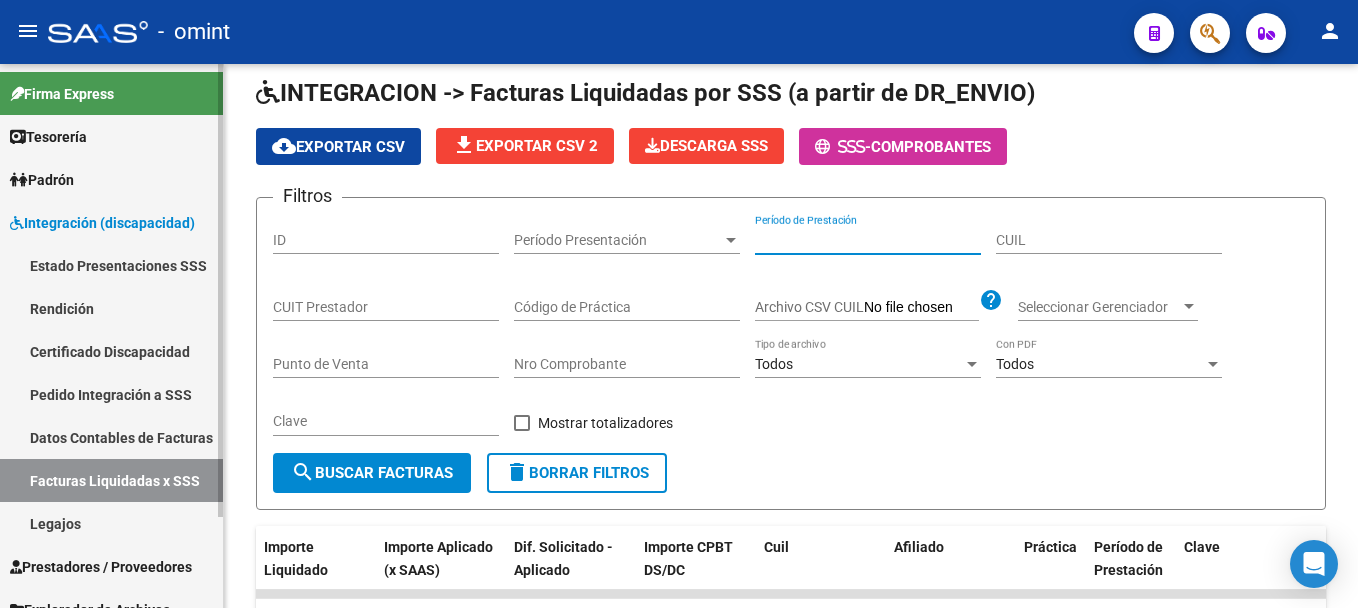 type 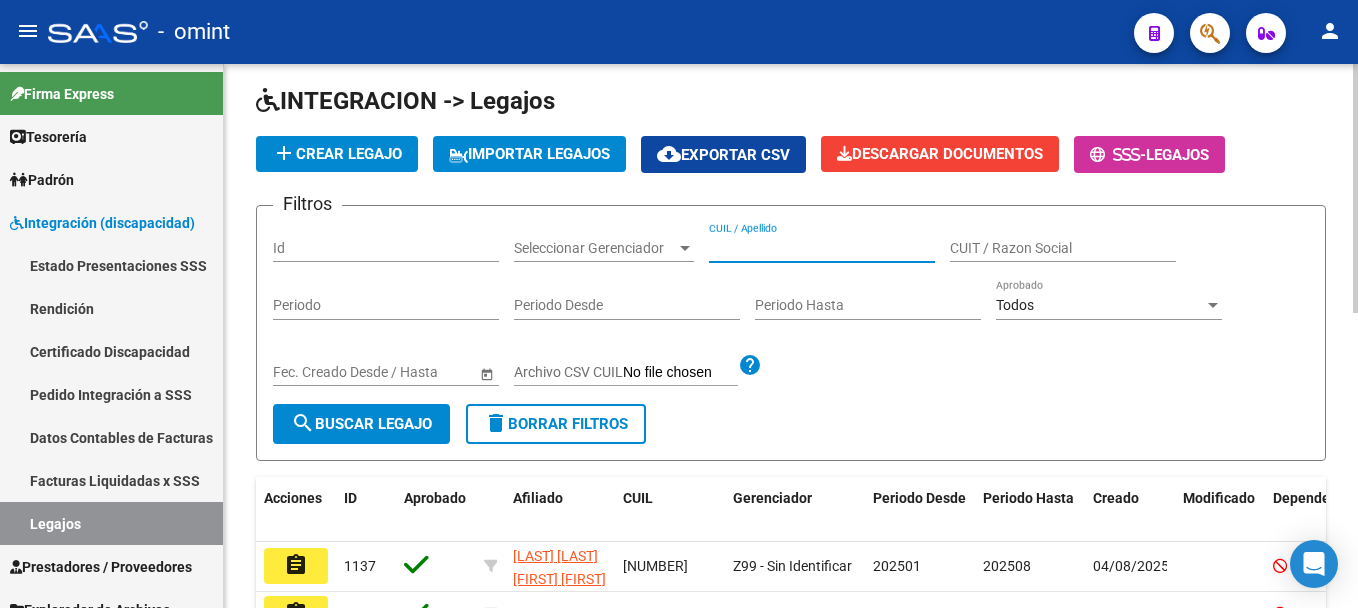 click on "CUIL / Apellido" at bounding box center [822, 248] 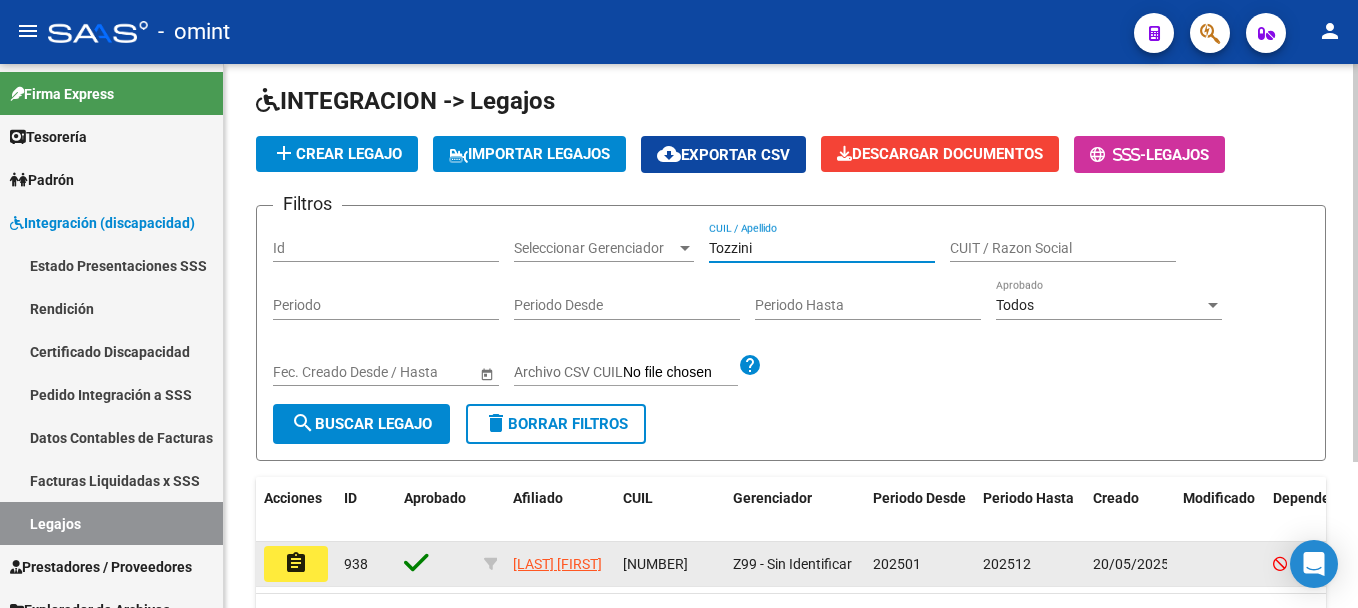 type on "Tozzini" 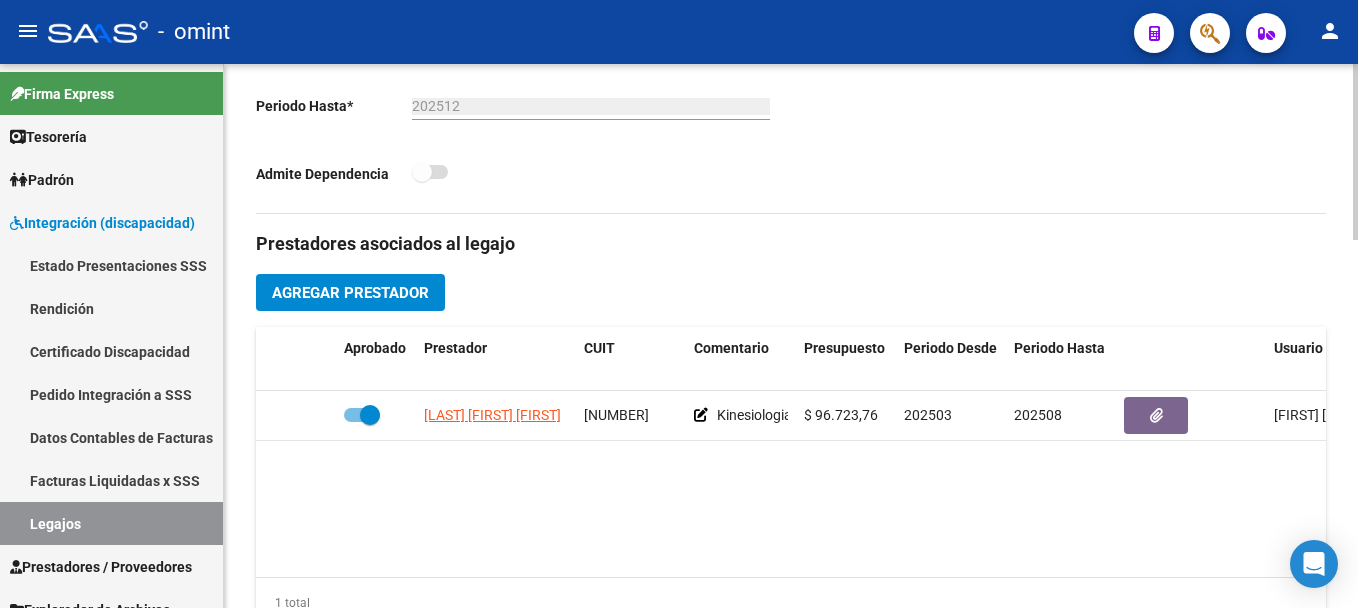 scroll, scrollTop: 600, scrollLeft: 0, axis: vertical 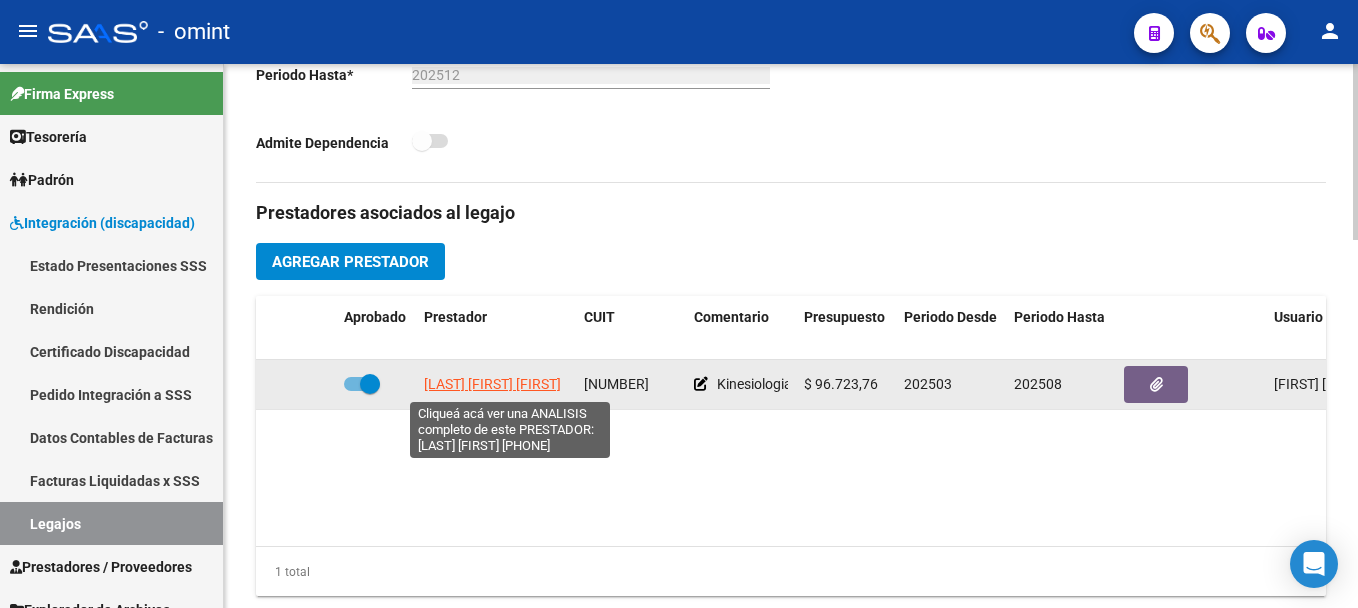 click on "[LAST] [FIRST] [FIRST]" 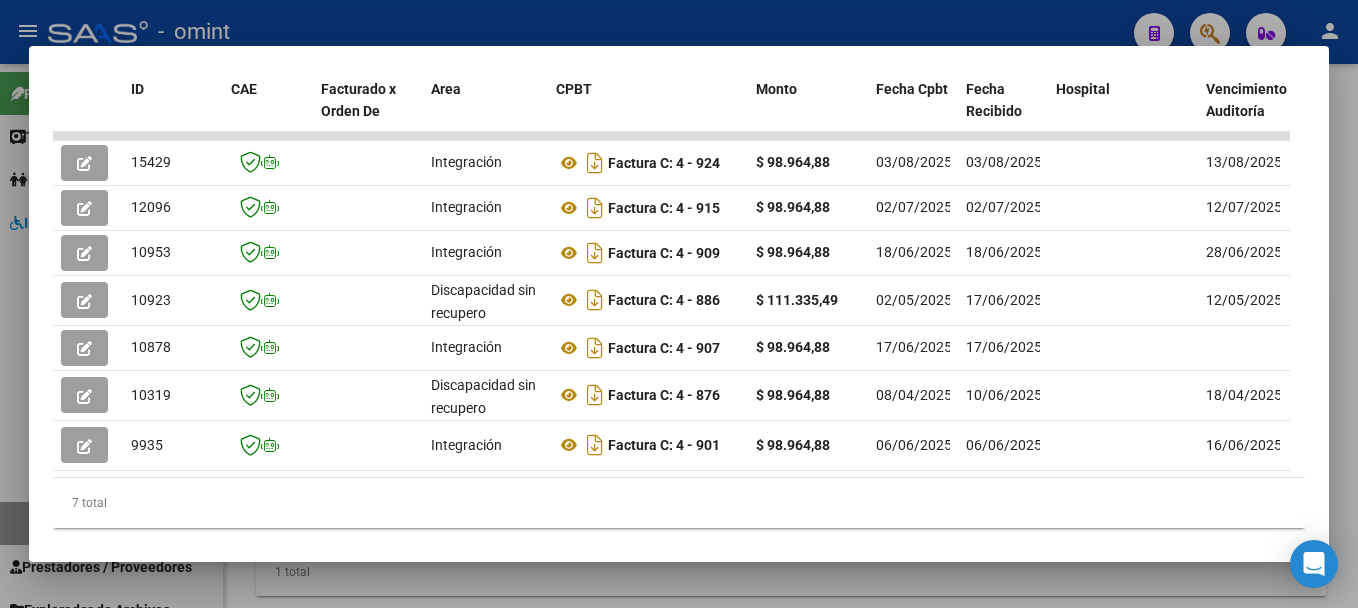 scroll, scrollTop: 500, scrollLeft: 0, axis: vertical 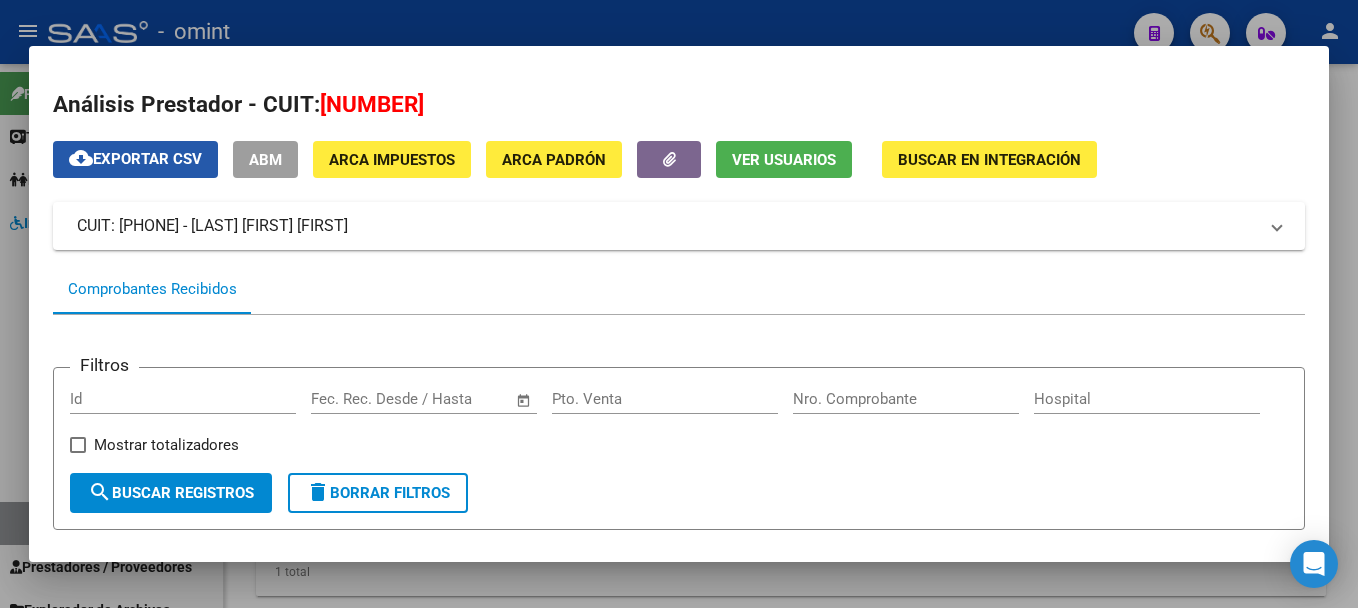 click on "cloud_download  Exportar CSV" at bounding box center [135, 159] 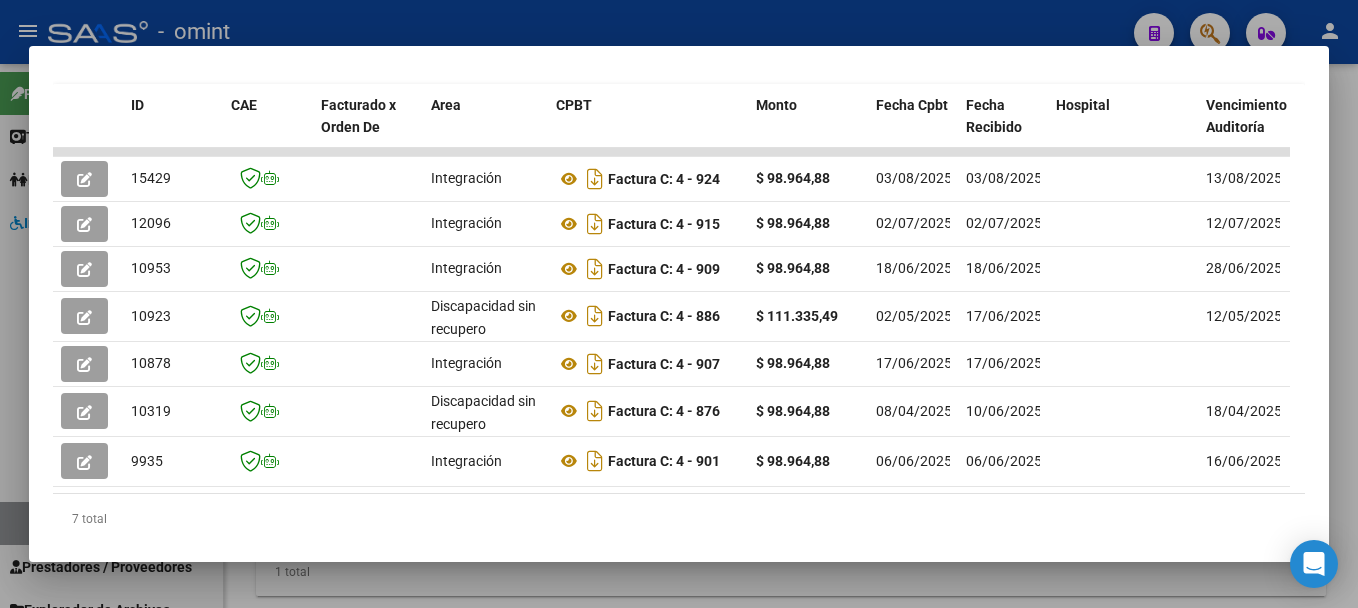 scroll, scrollTop: 550, scrollLeft: 0, axis: vertical 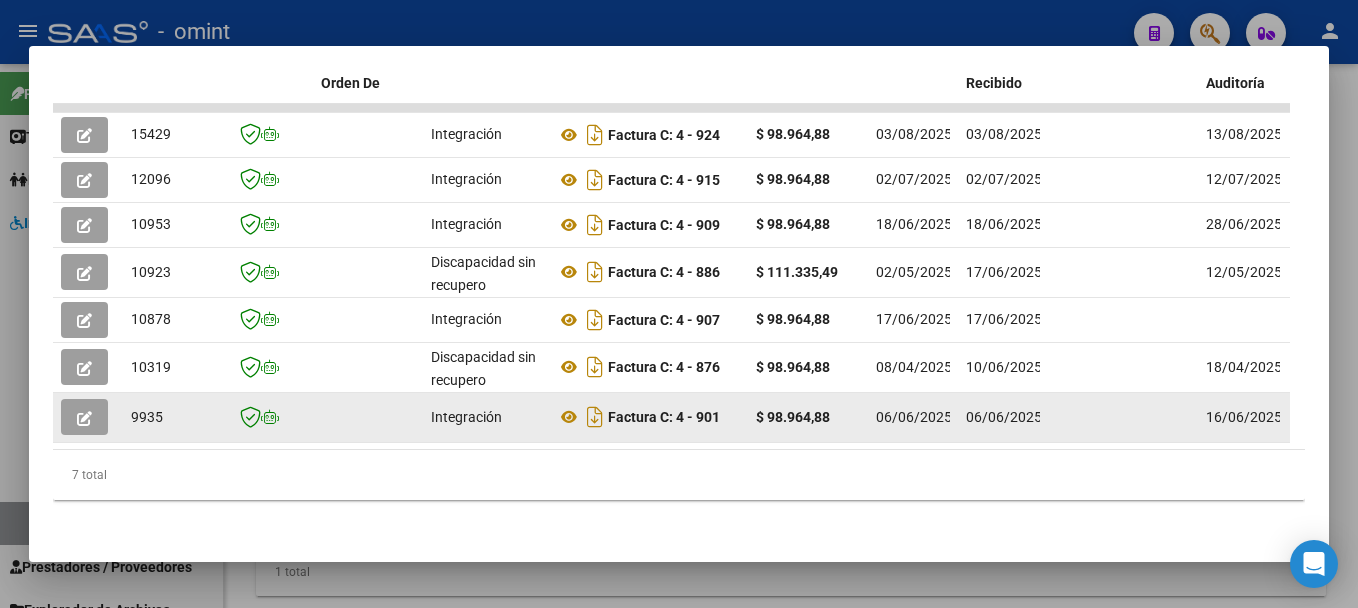 click 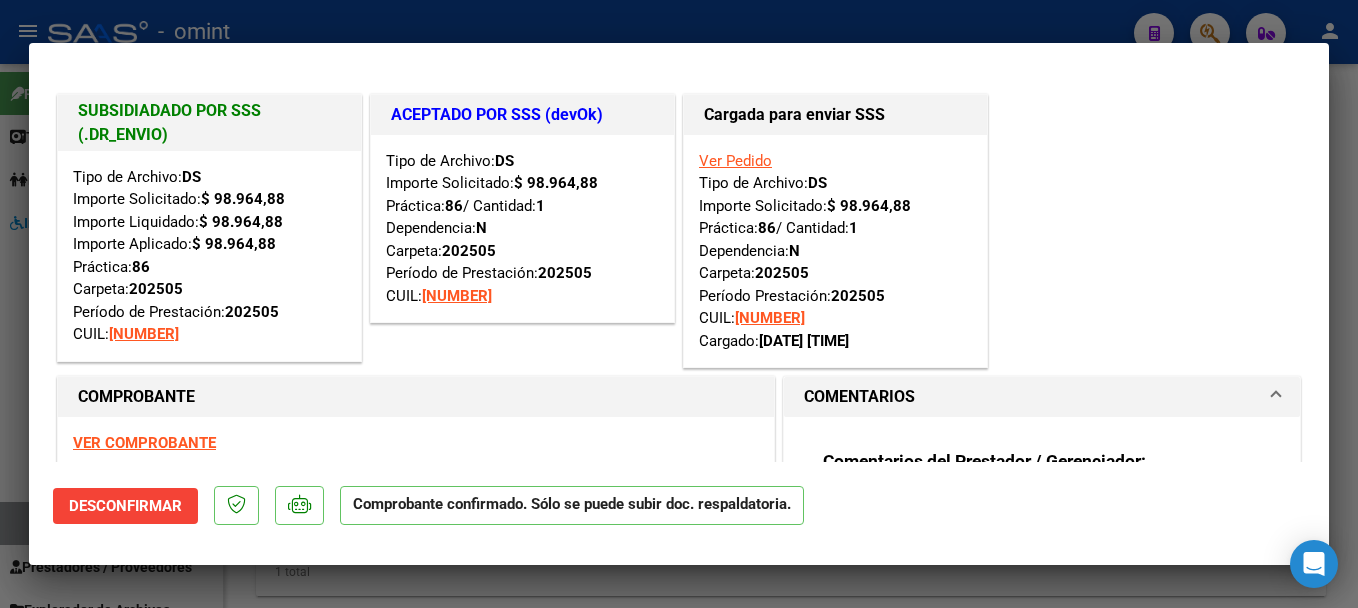 drag, startPoint x: 281, startPoint y: 311, endPoint x: 228, endPoint y: 313, distance: 53.037724 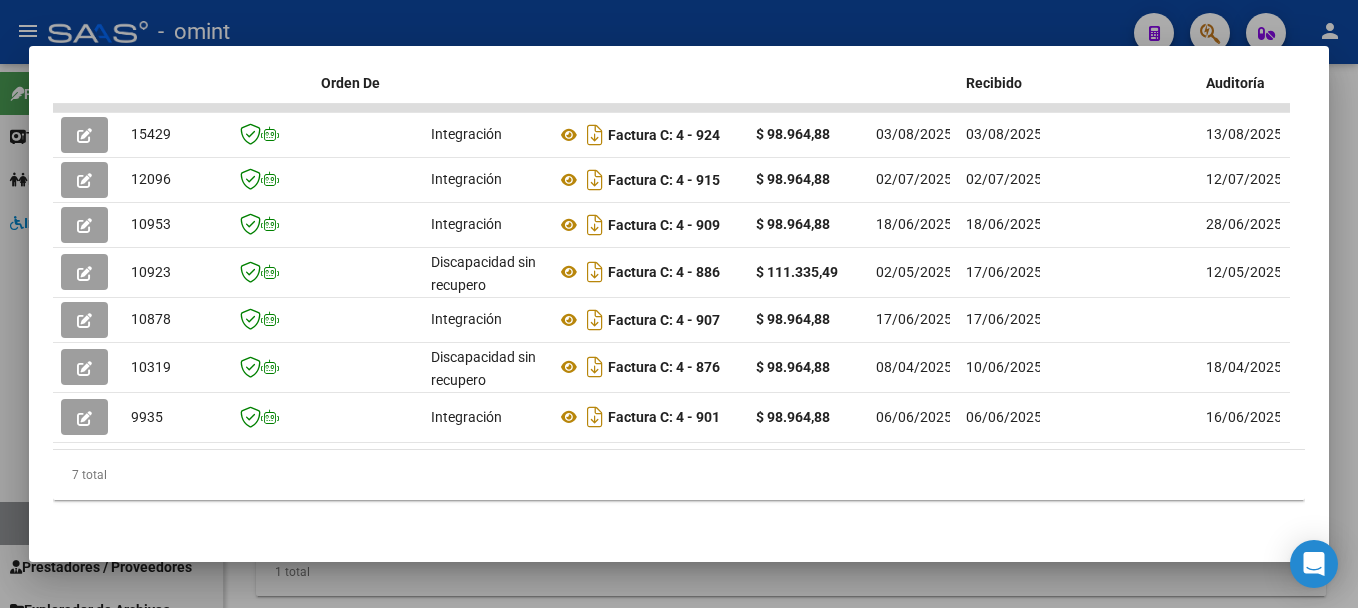 click at bounding box center (679, 304) 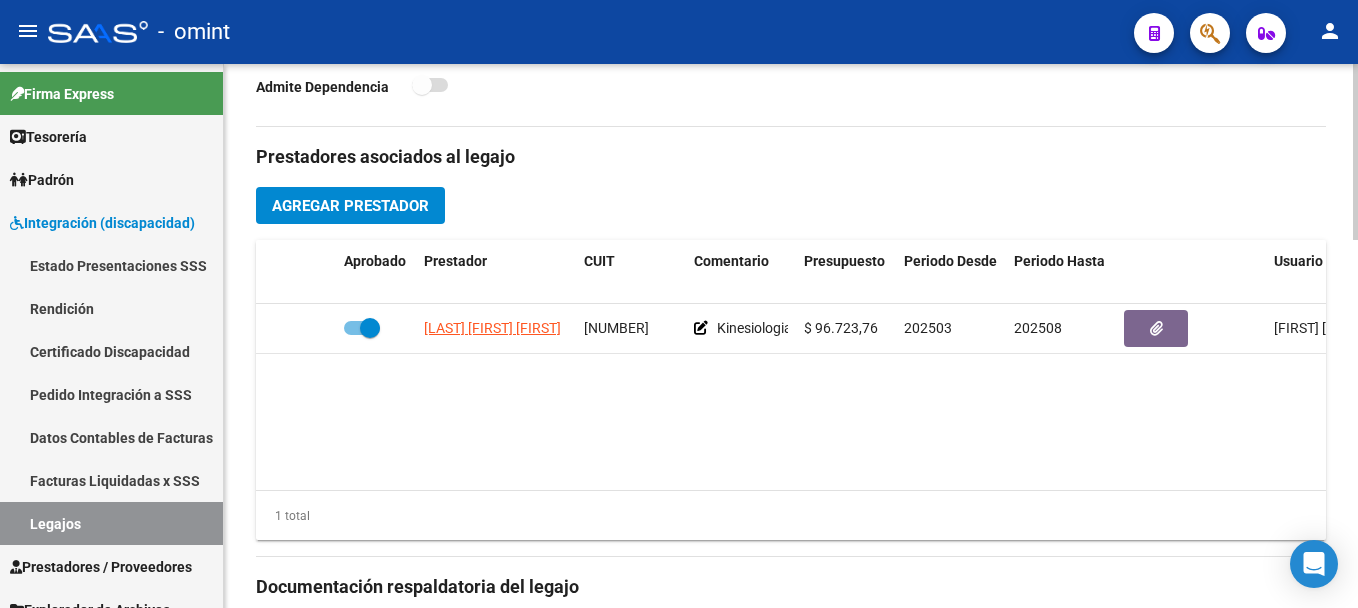 scroll, scrollTop: 700, scrollLeft: 0, axis: vertical 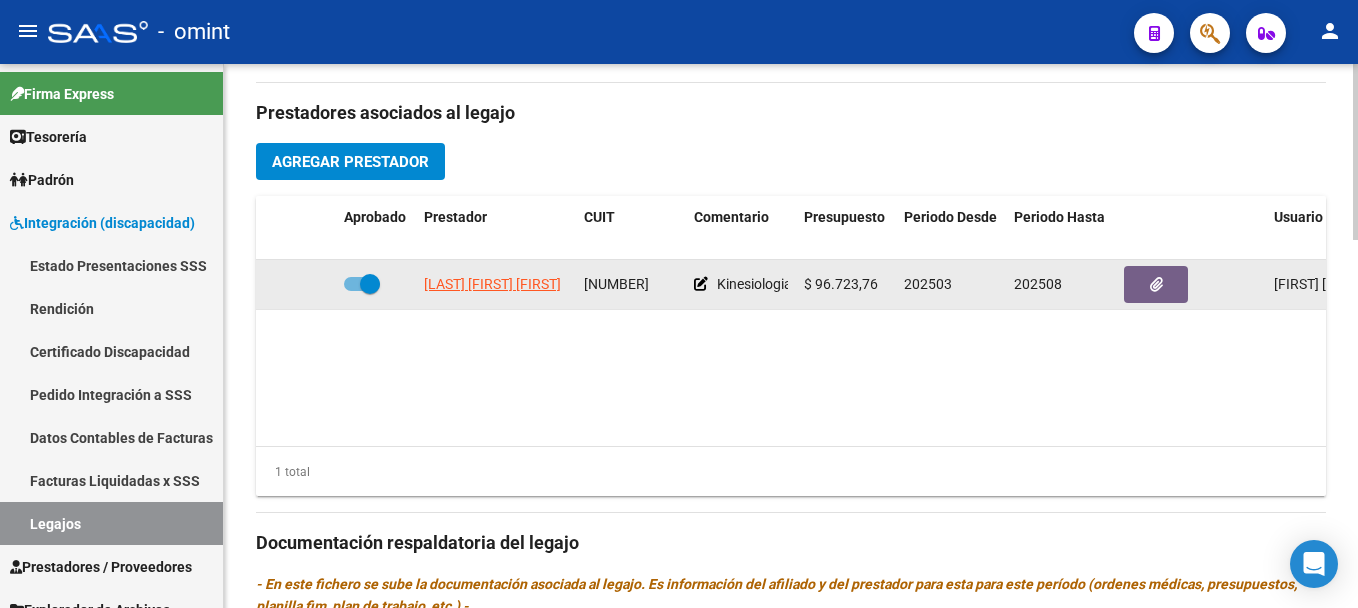 click on "[NUMBER]" 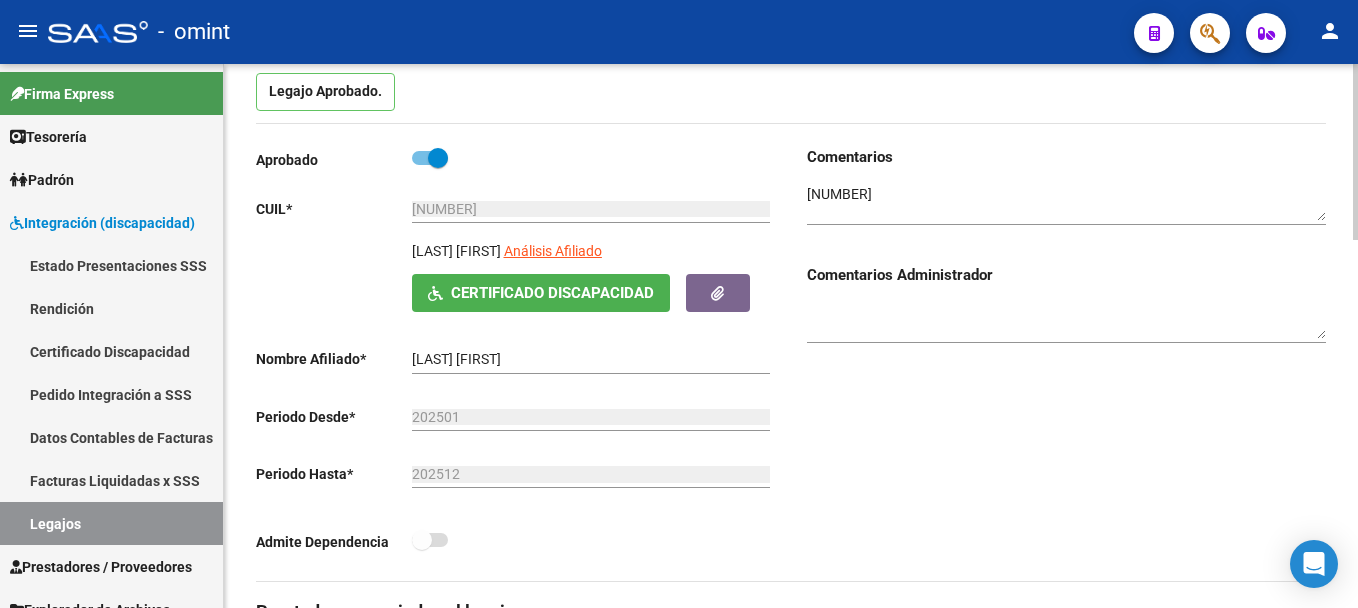 scroll, scrollTop: 200, scrollLeft: 0, axis: vertical 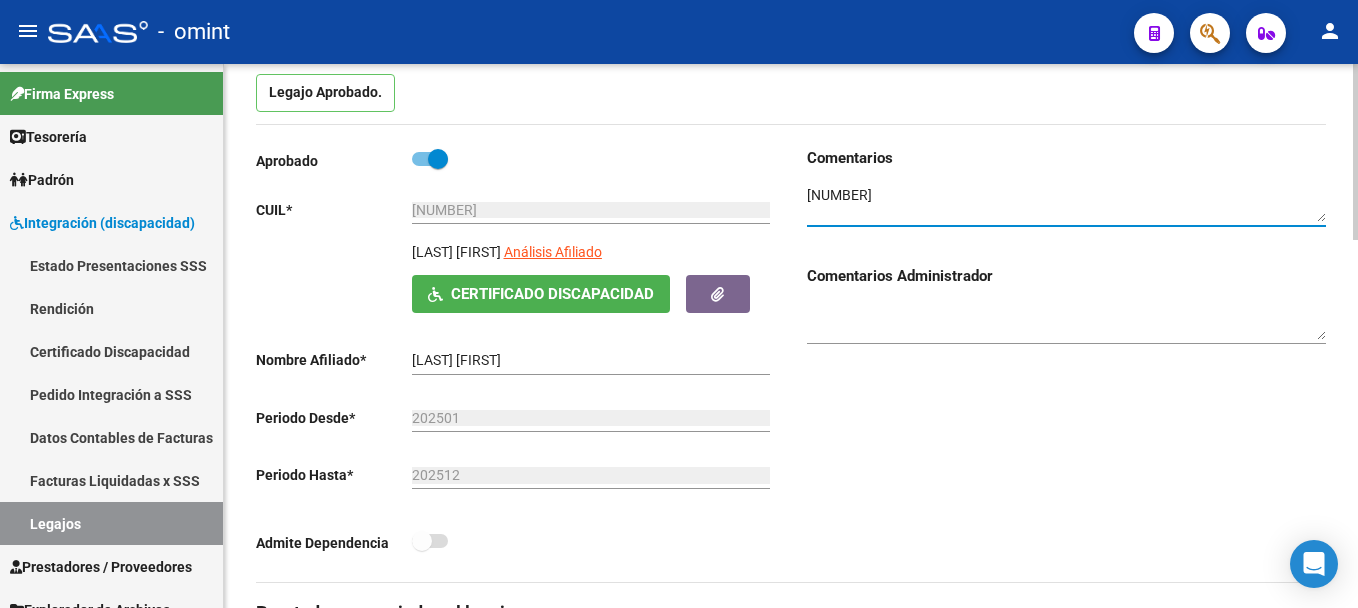 click at bounding box center (1066, 204) 